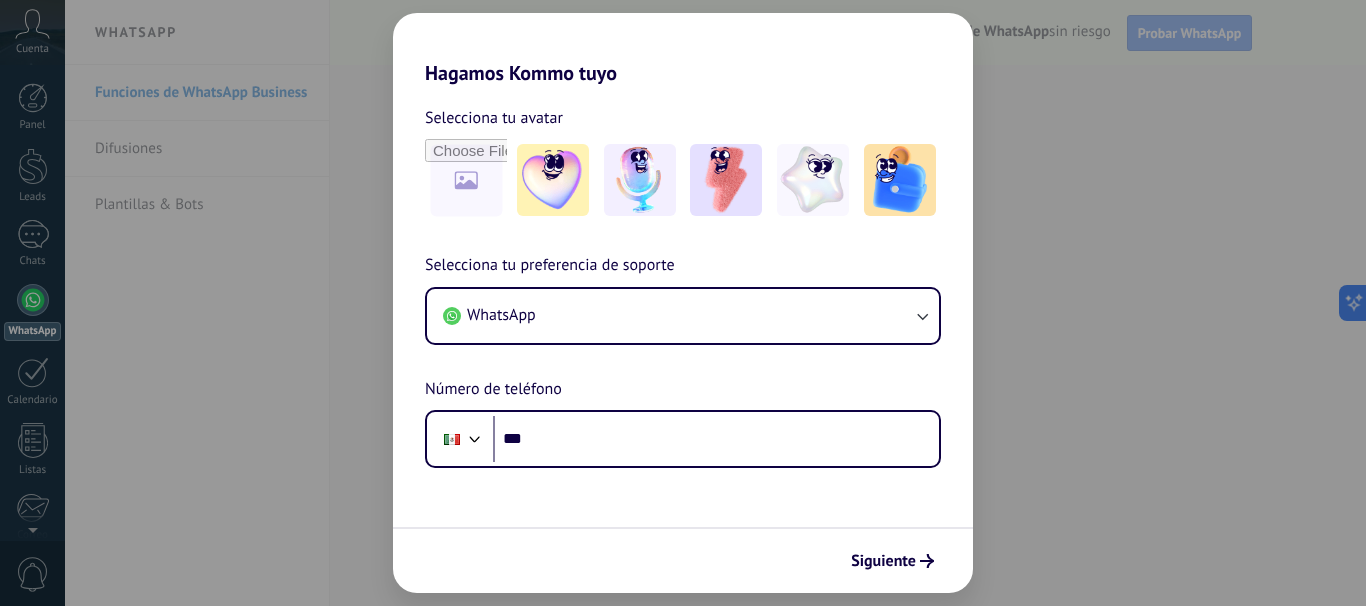 scroll, scrollTop: 0, scrollLeft: 0, axis: both 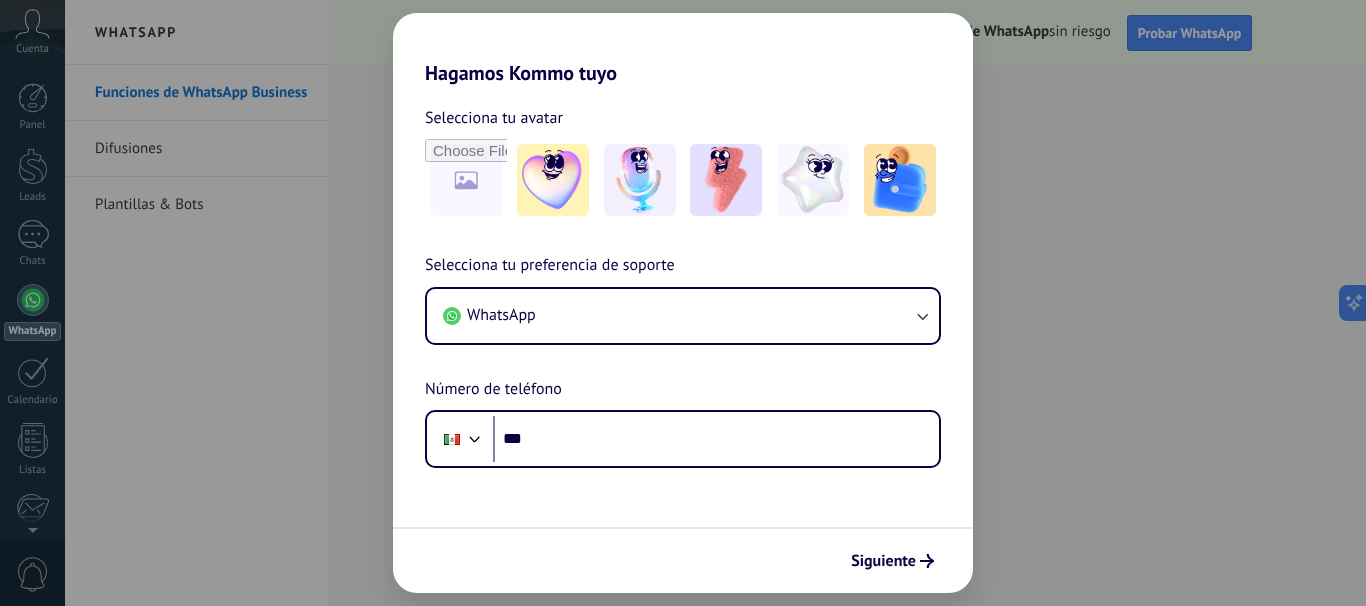 click on "Hagamos Kommo tuyo Selecciona tu avatar Selecciona tu preferencia de soporte WhatsApp Número de teléfono Phone *** Siguiente" at bounding box center (683, 303) 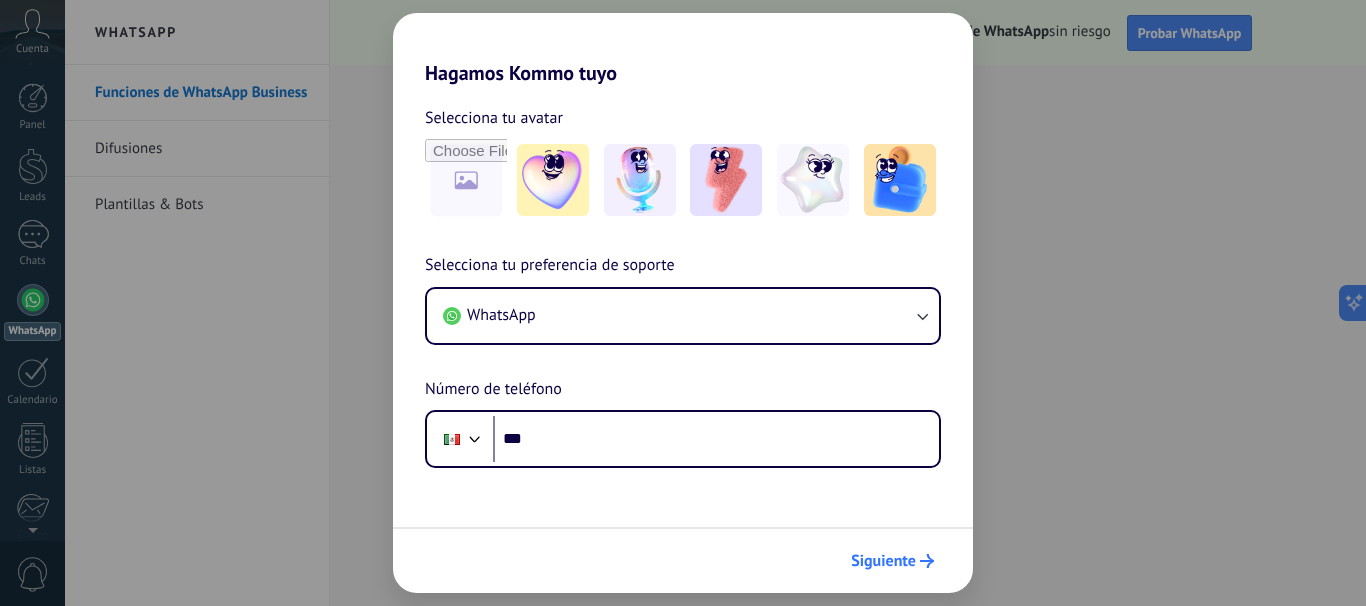 click on "Siguiente" at bounding box center [883, 561] 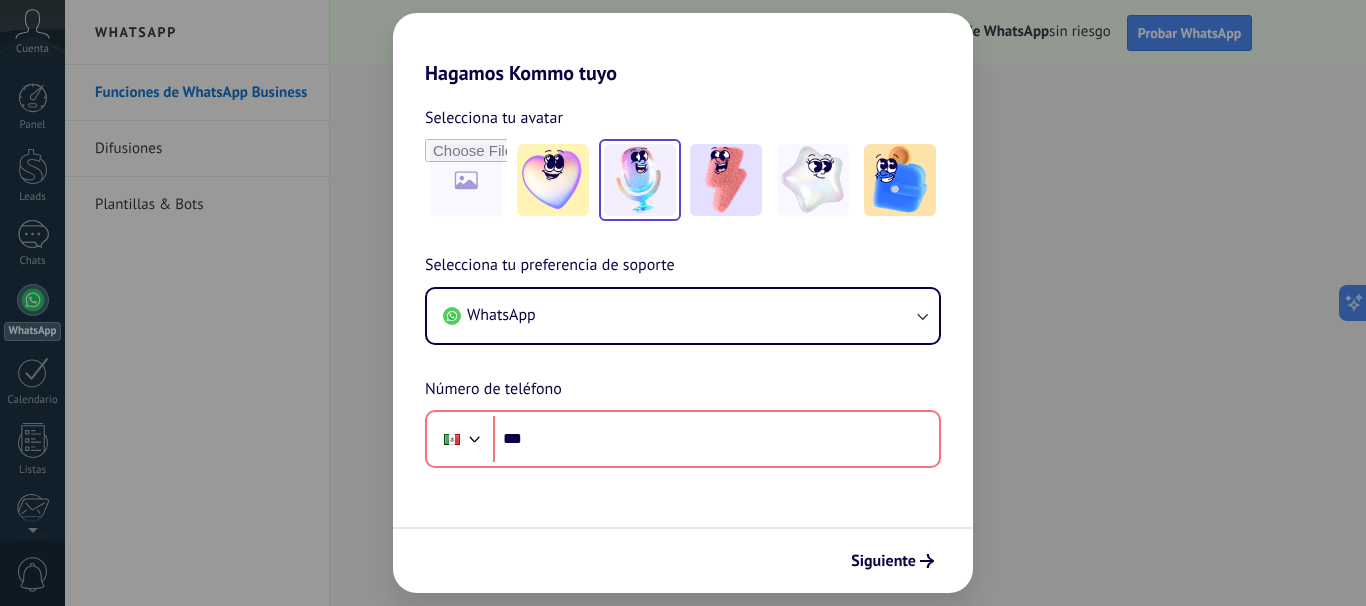 click at bounding box center (640, 180) 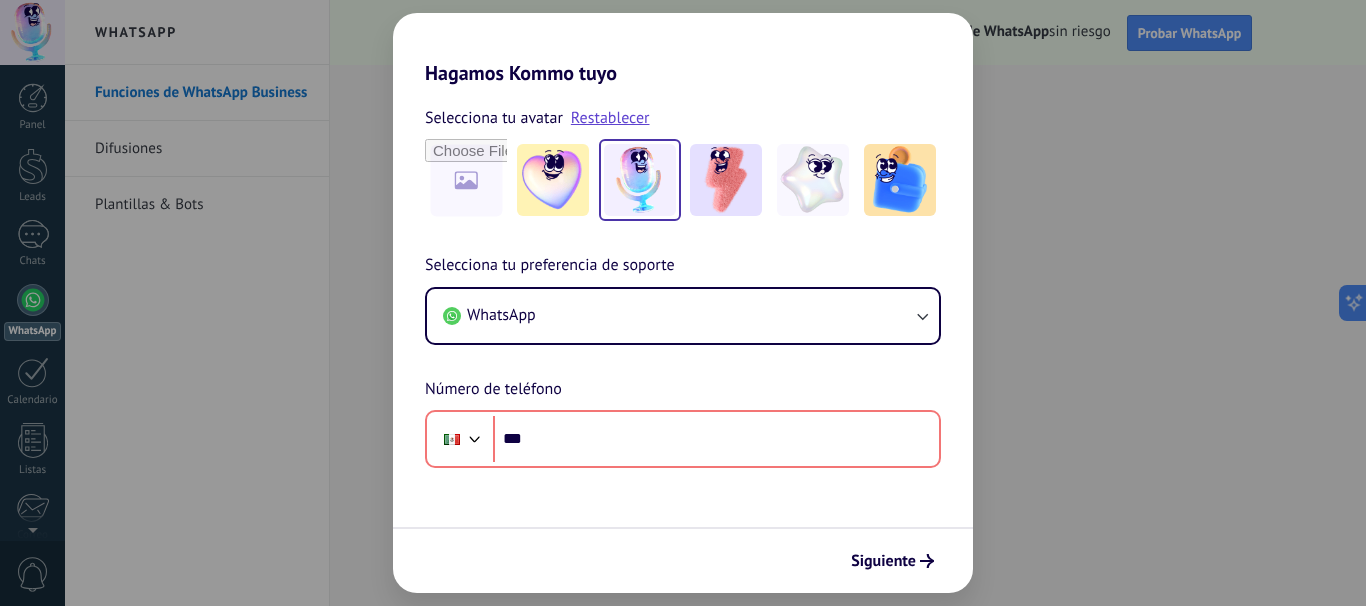 click on "Hagamos Kommo tuyo Selecciona tu avatar Restablecer Selecciona tu preferencia de soporte WhatsApp Número de teléfono Phone *** Siguiente" at bounding box center (683, 303) 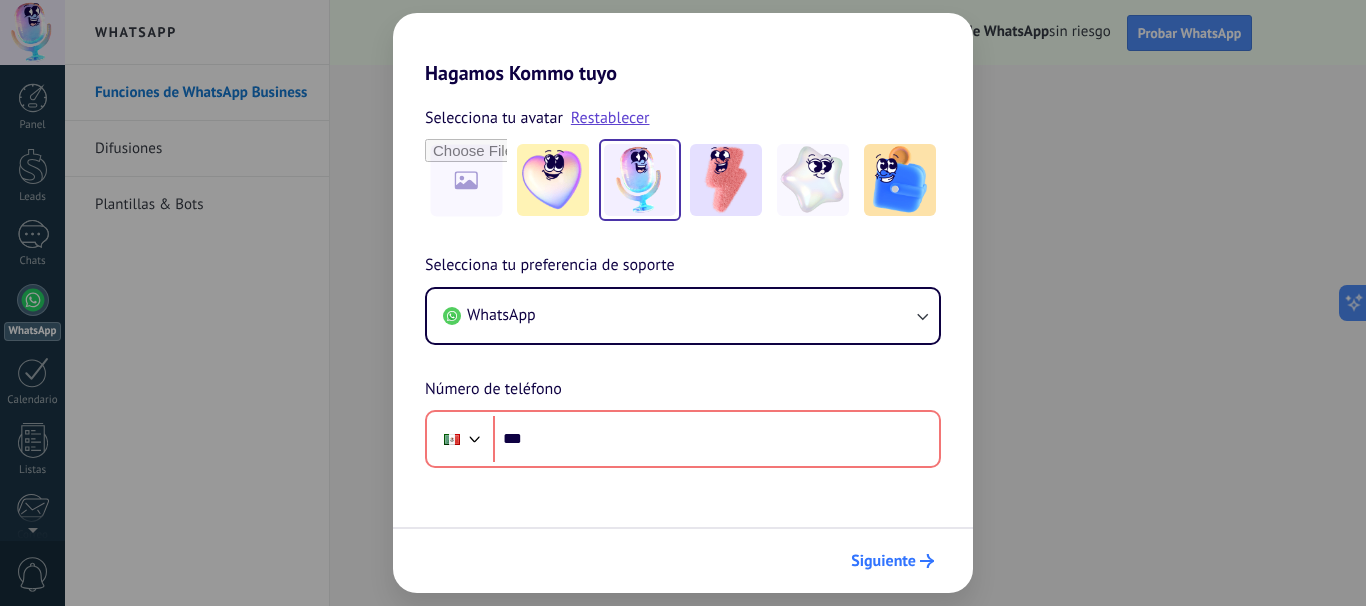 click on "Siguiente" at bounding box center [892, 561] 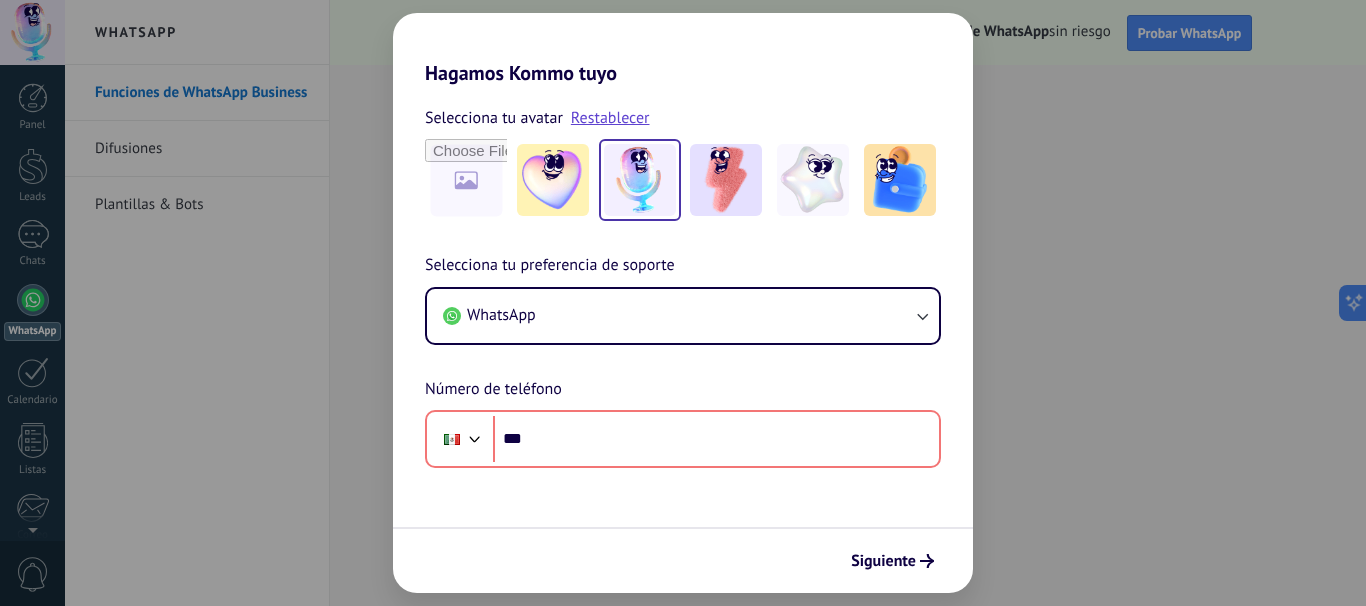 click on "Hagamos Kommo tuyo Selecciona tu avatar Restablecer Selecciona tu preferencia de soporte WhatsApp Número de teléfono Phone *** Siguiente" at bounding box center (683, 303) 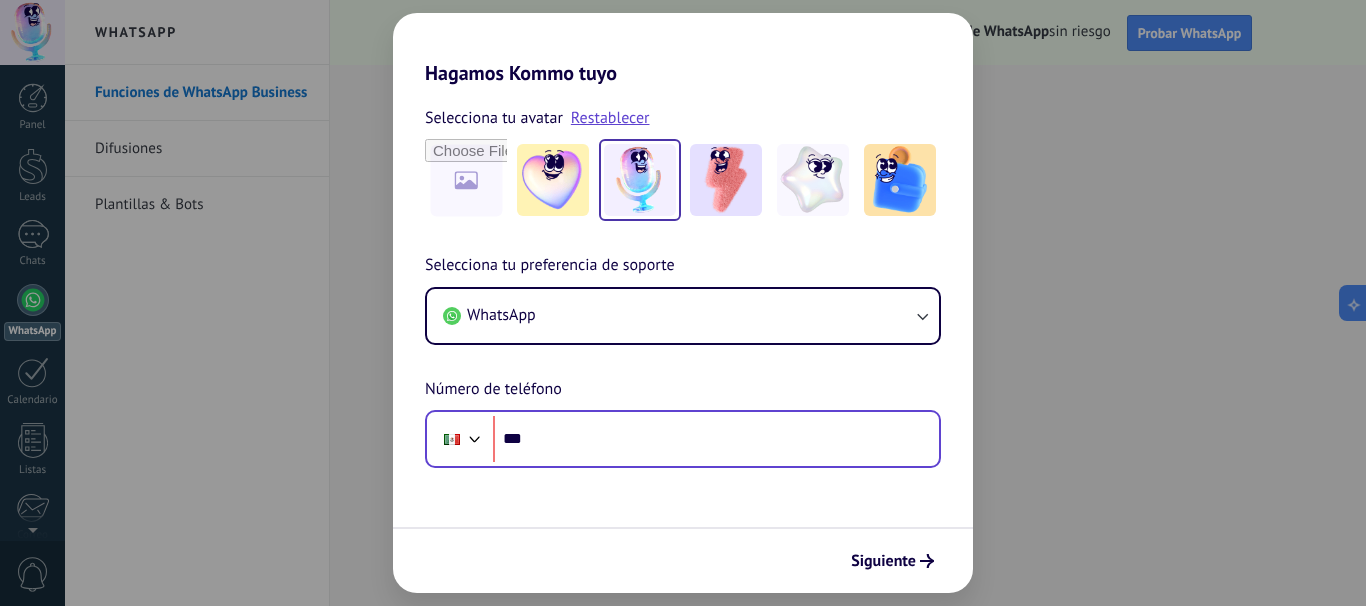 click on "Phone ***" at bounding box center (683, 439) 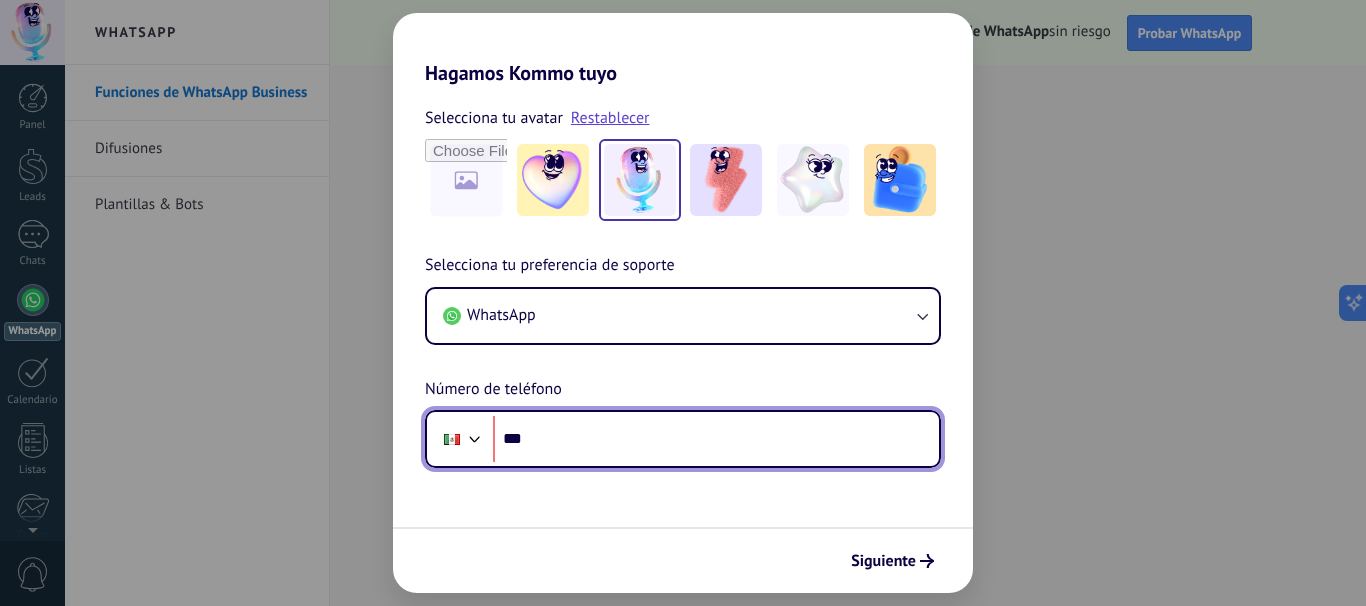 click on "***" at bounding box center (716, 439) 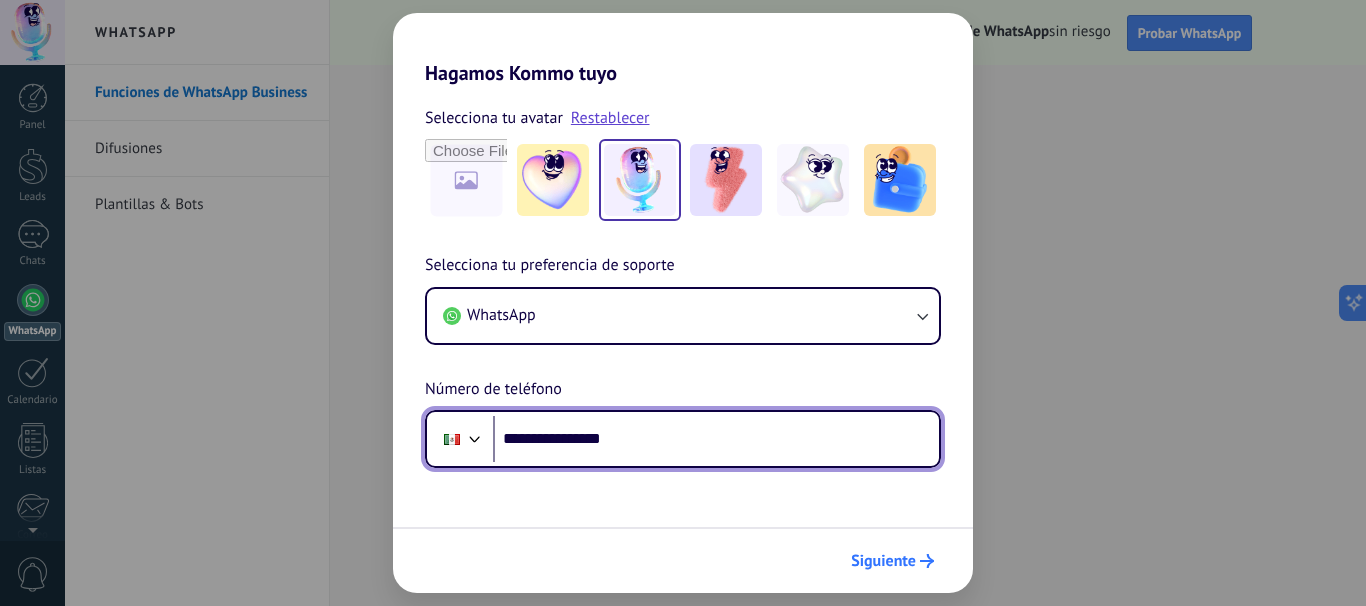 type on "**********" 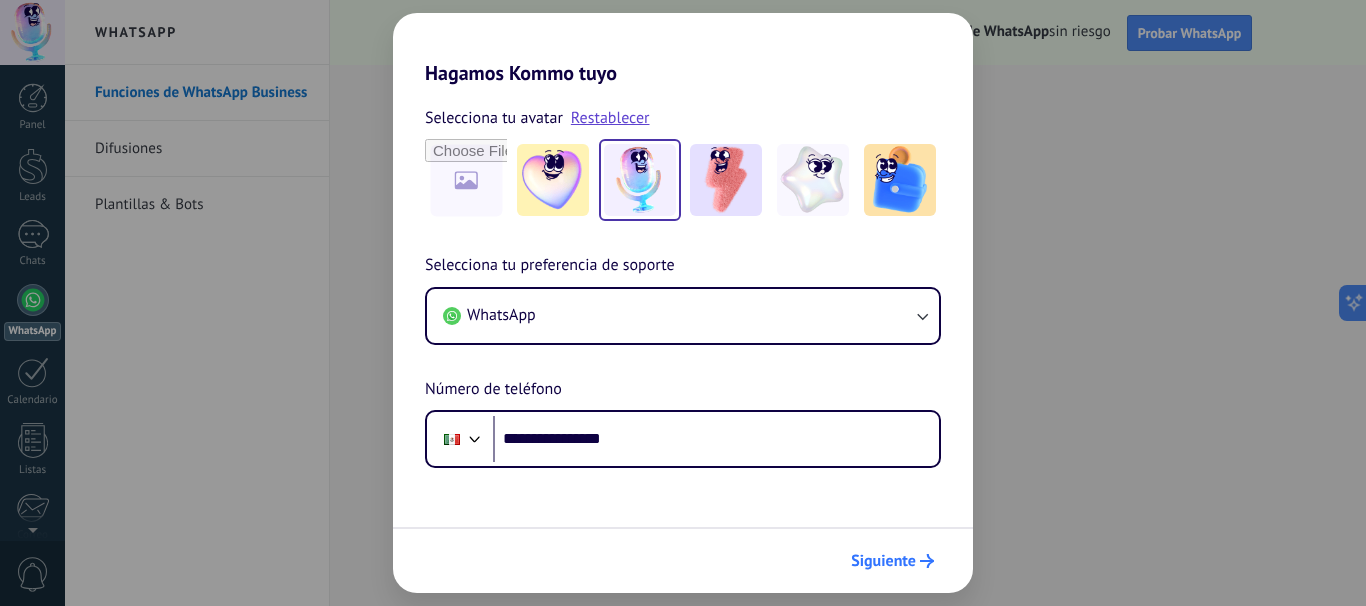 click 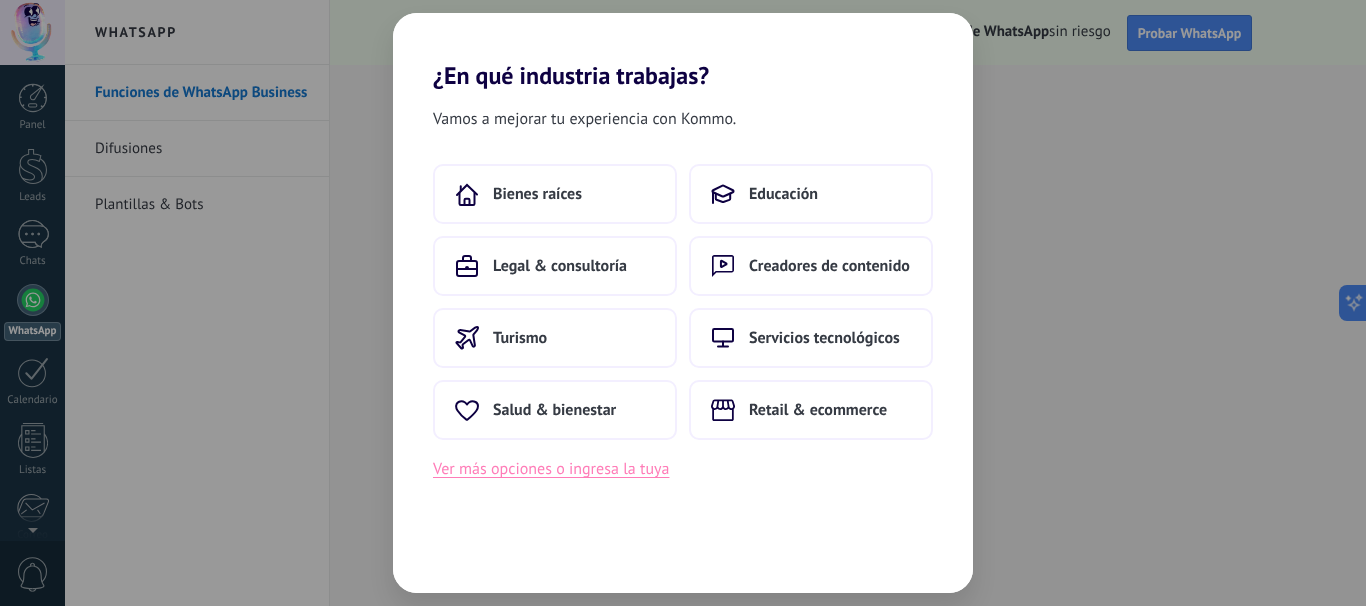 click on "Ver más opciones o ingresa la tuya" at bounding box center [551, 469] 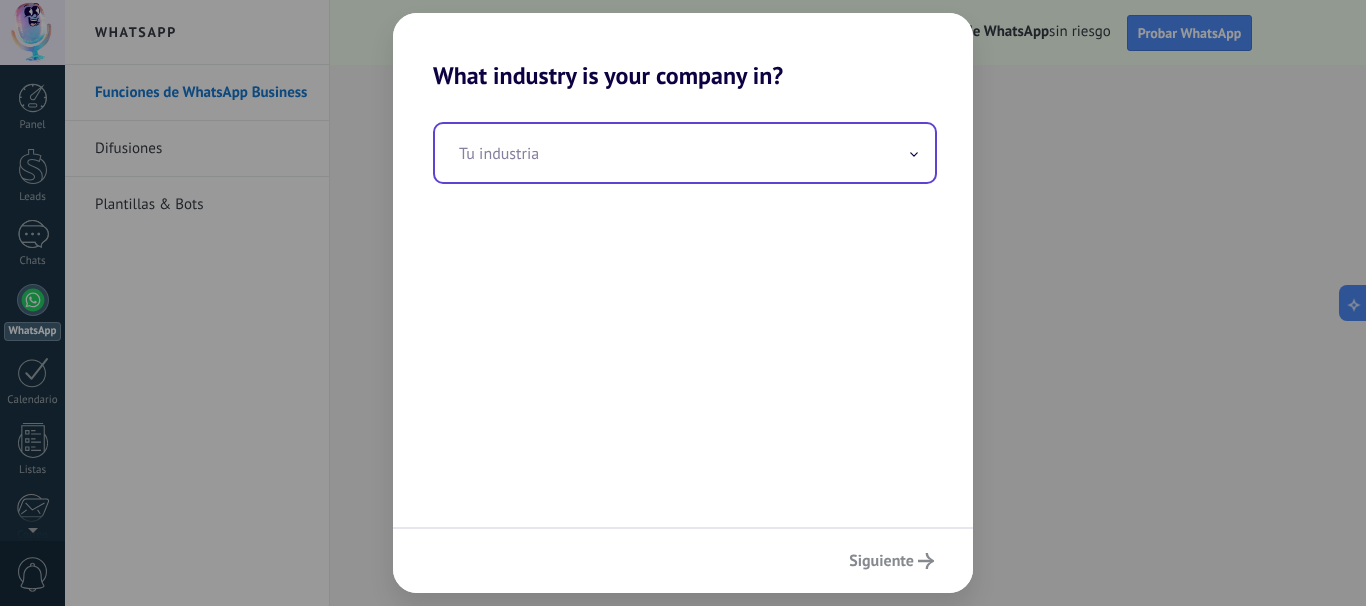 click at bounding box center [685, 153] 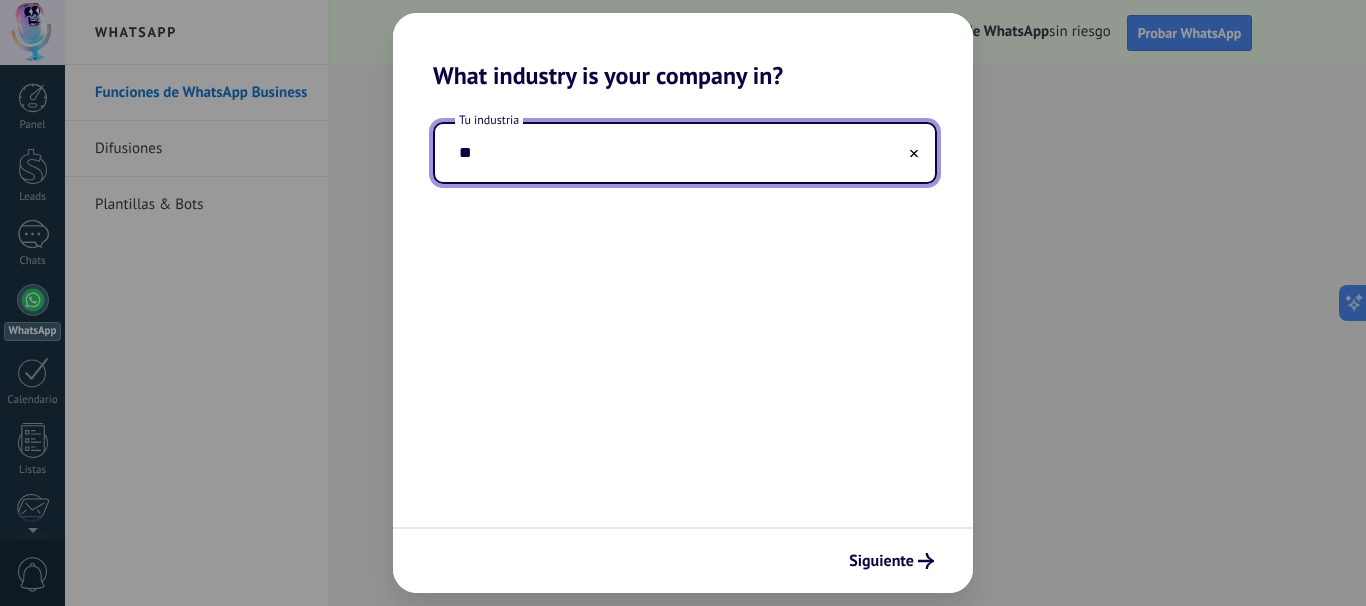 type on "*" 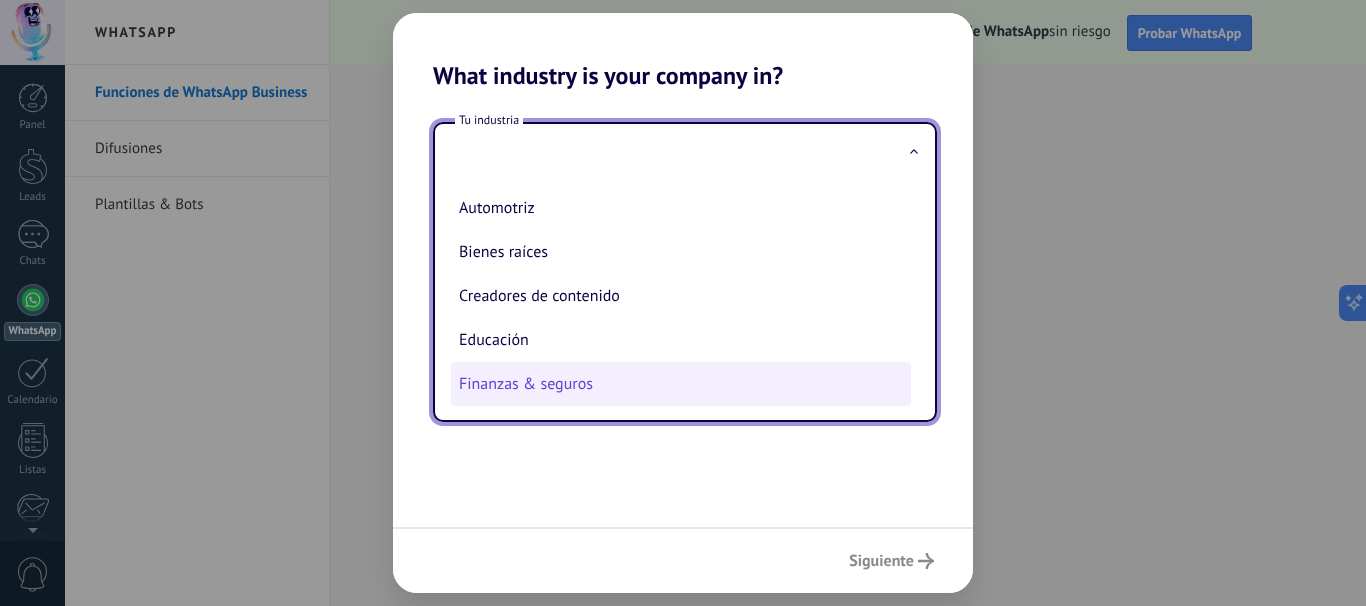 click on "Finanzas & seguros" at bounding box center (681, 384) 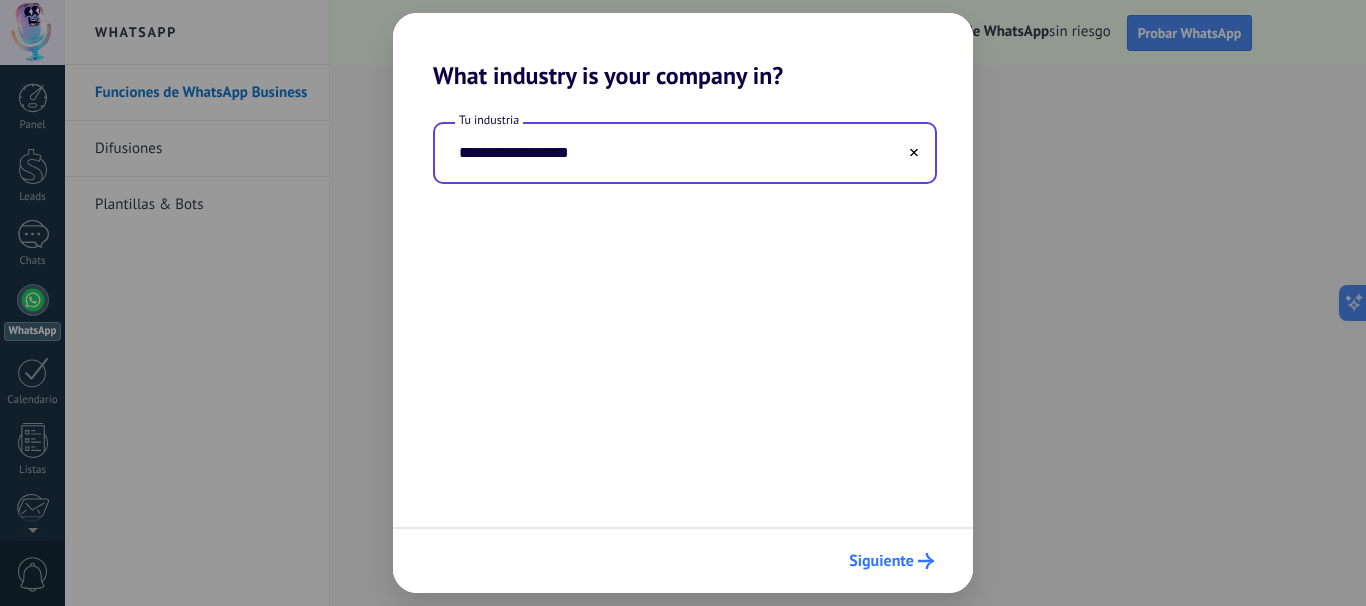click on "Siguiente" at bounding box center [881, 561] 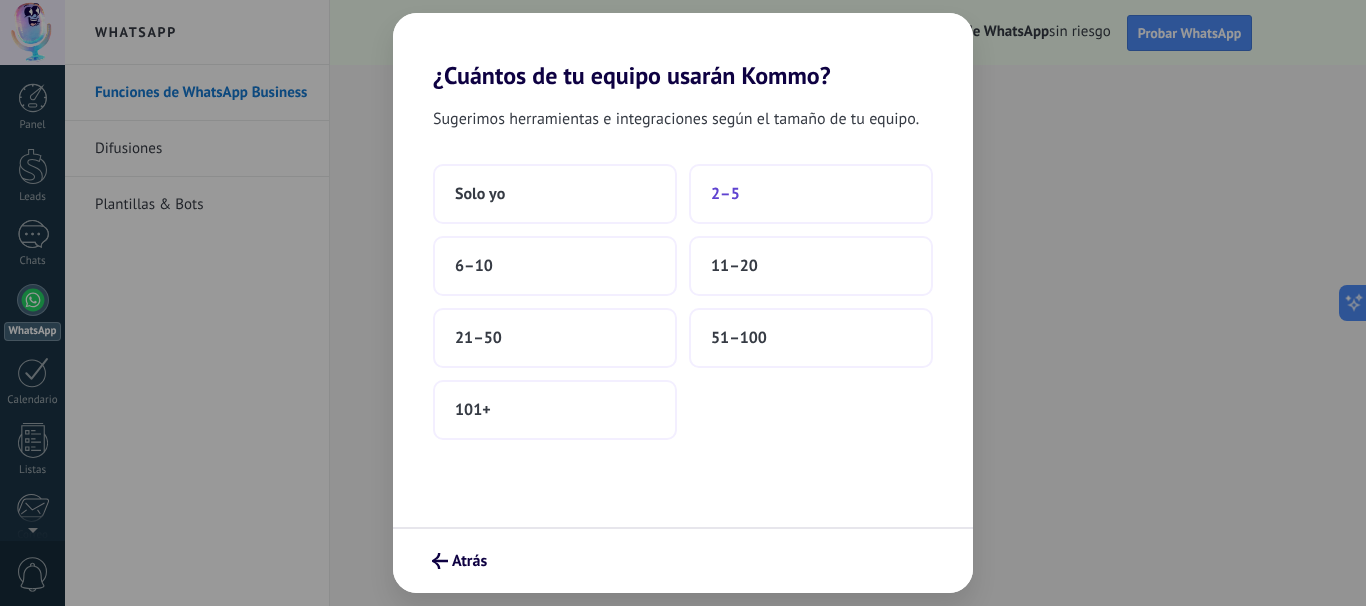 click on "2–5" at bounding box center [811, 194] 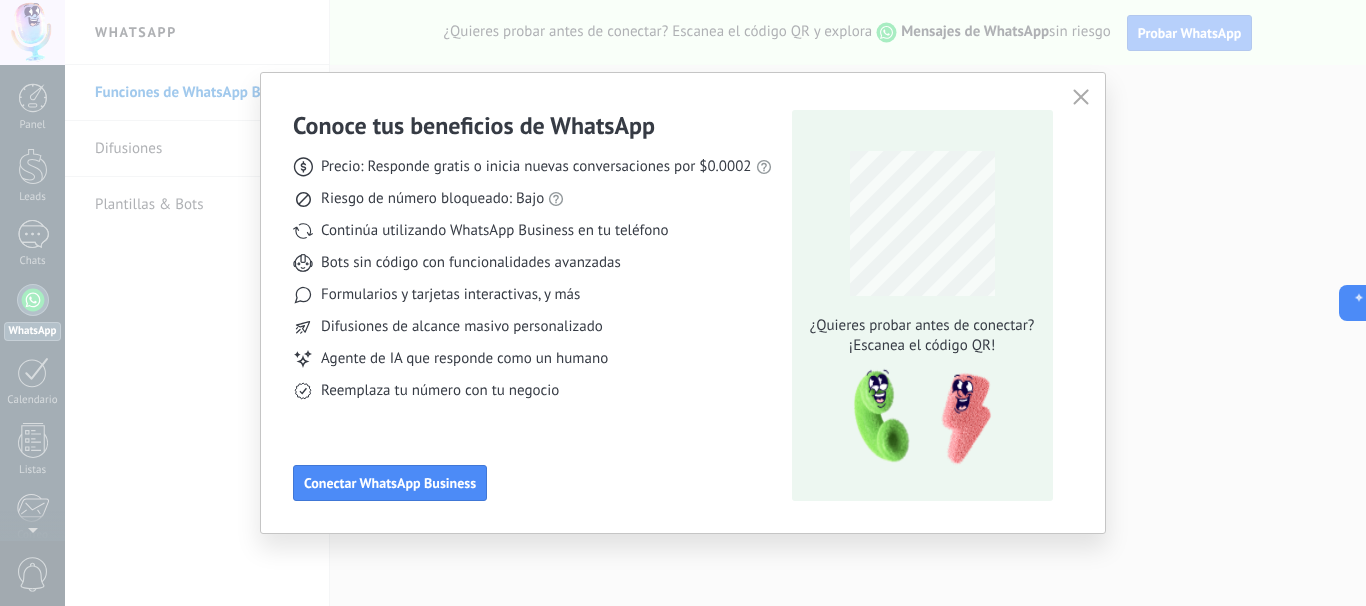 click at bounding box center (1081, 98) 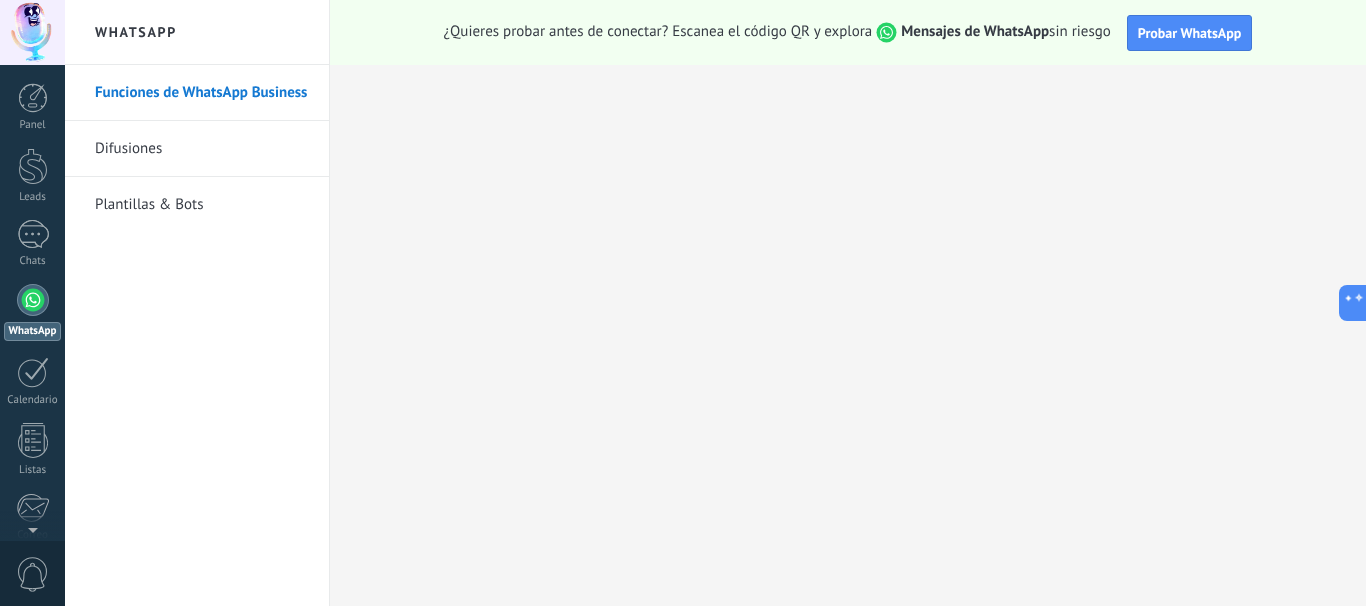 scroll, scrollTop: 227, scrollLeft: 0, axis: vertical 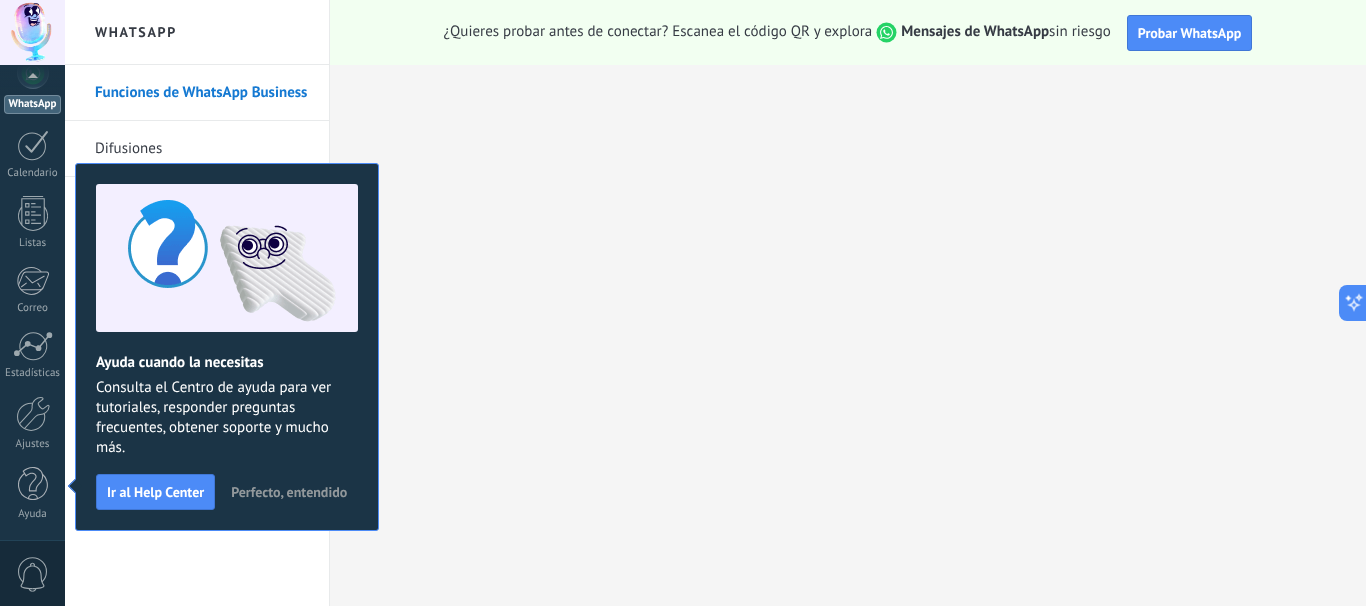 click on "Perfecto, entendido" at bounding box center (289, 492) 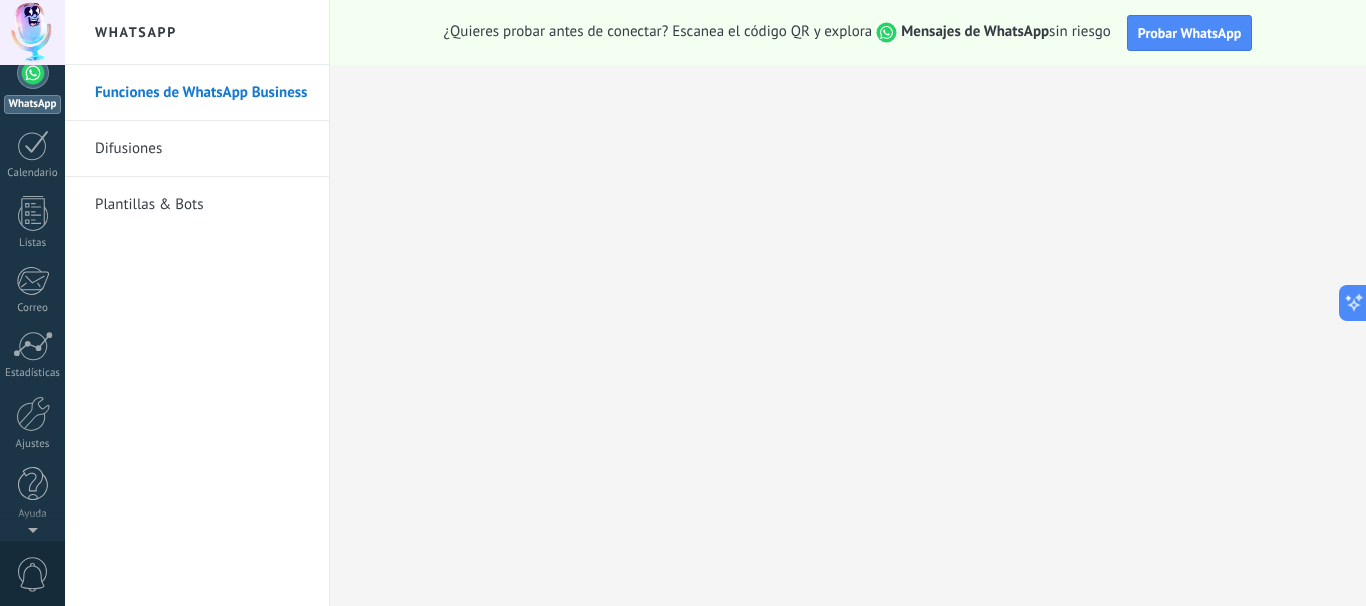 scroll, scrollTop: 0, scrollLeft: 0, axis: both 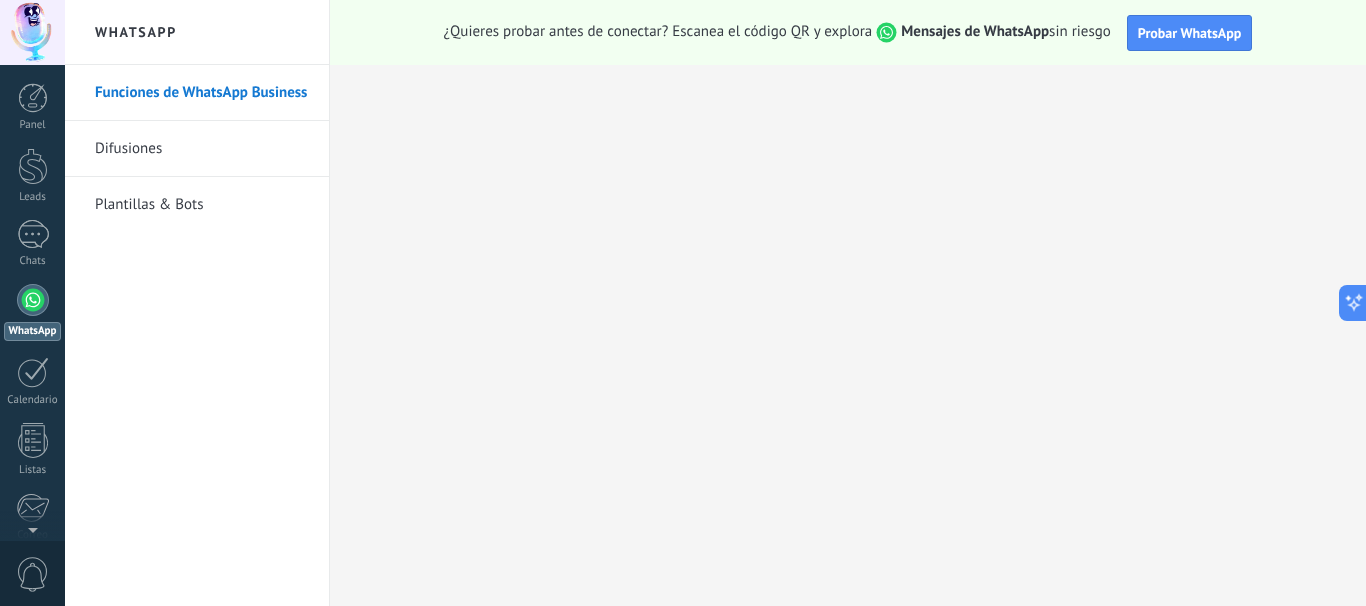 click at bounding box center [33, 300] 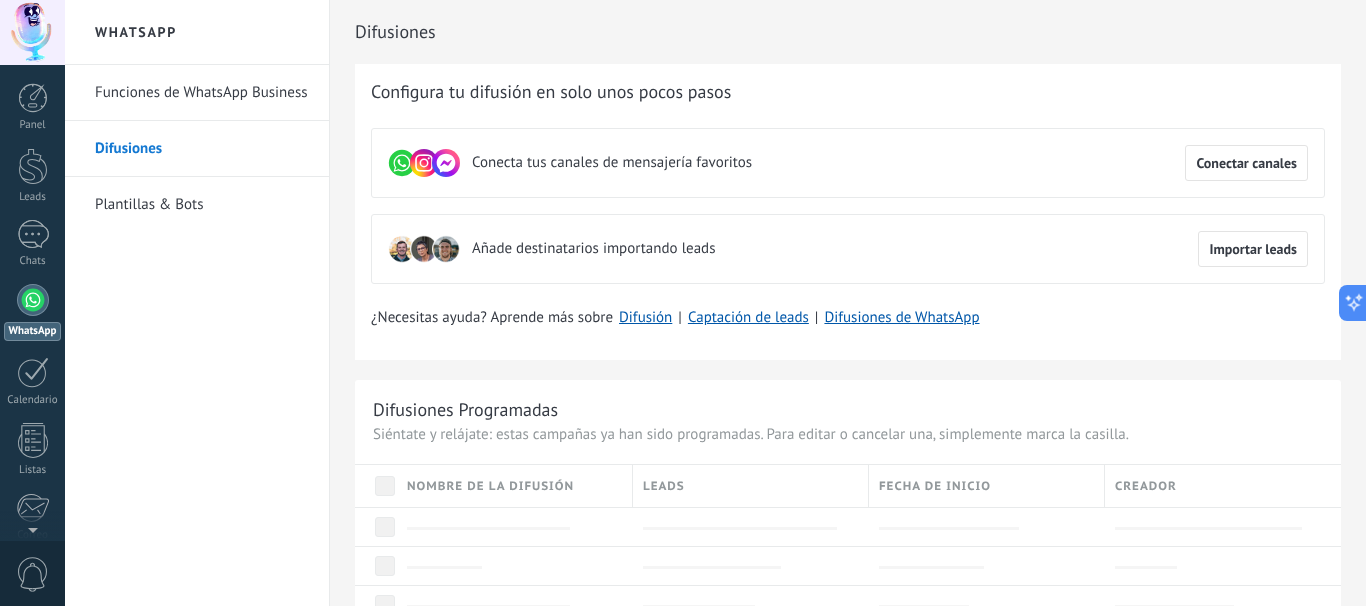 click on "Funciones de WhatsApp Business" at bounding box center [202, 93] 